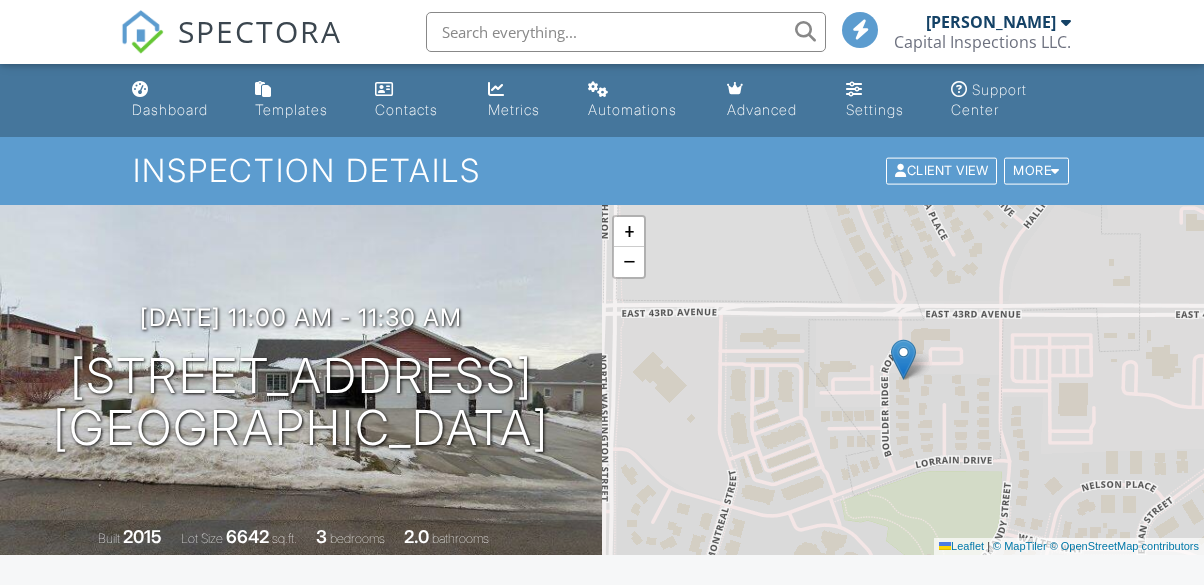 scroll, scrollTop: 0, scrollLeft: 0, axis: both 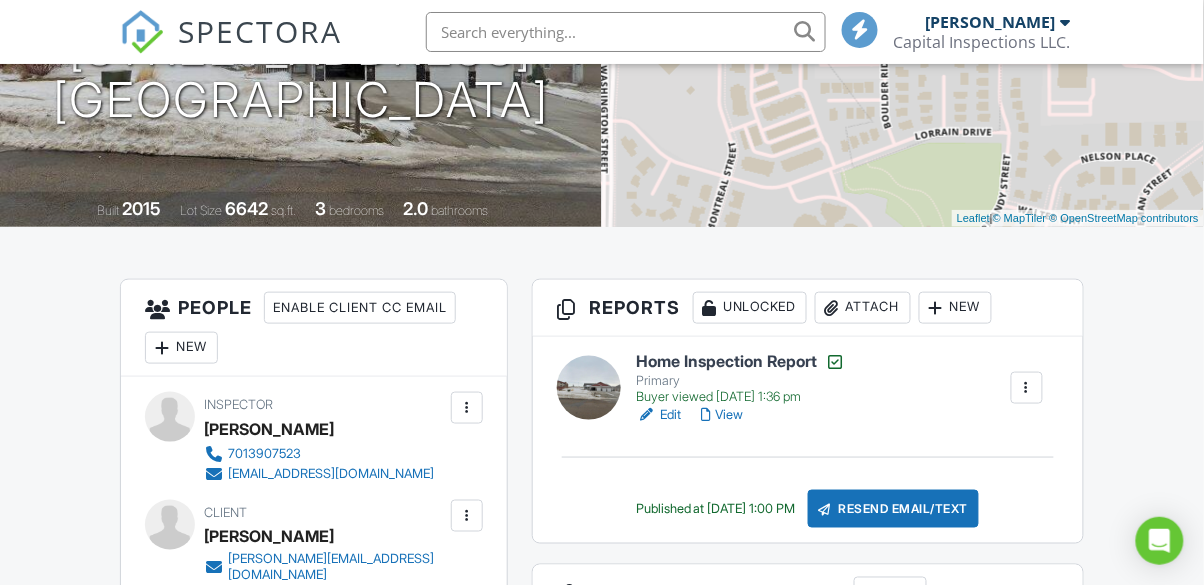 click on "Edit" at bounding box center [659, 415] 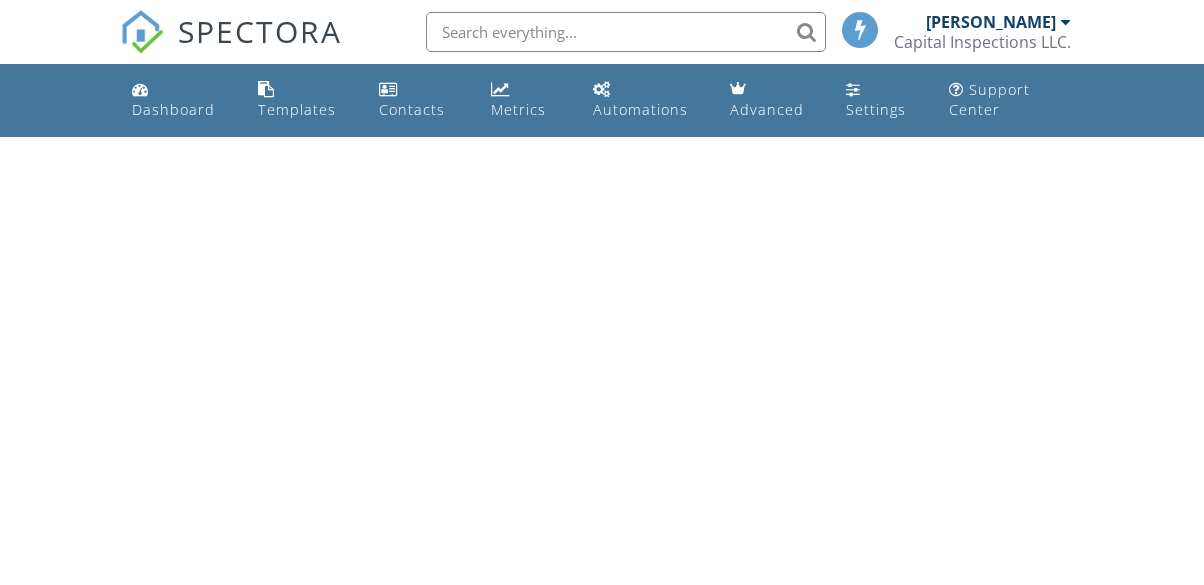 scroll, scrollTop: 0, scrollLeft: 0, axis: both 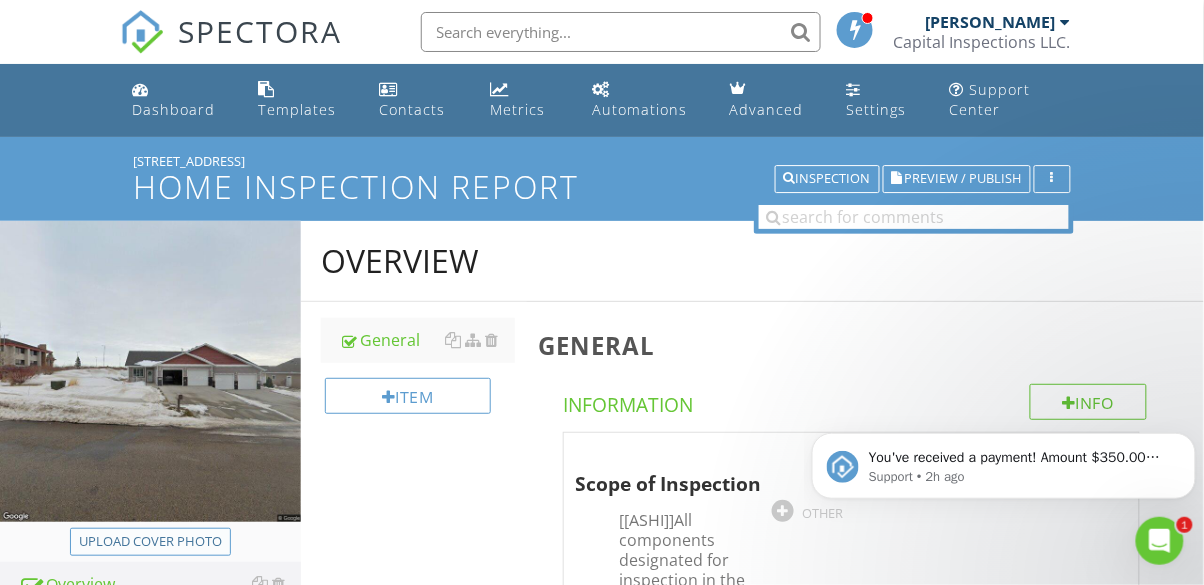 click on "Upload cover photo" at bounding box center (150, 542) 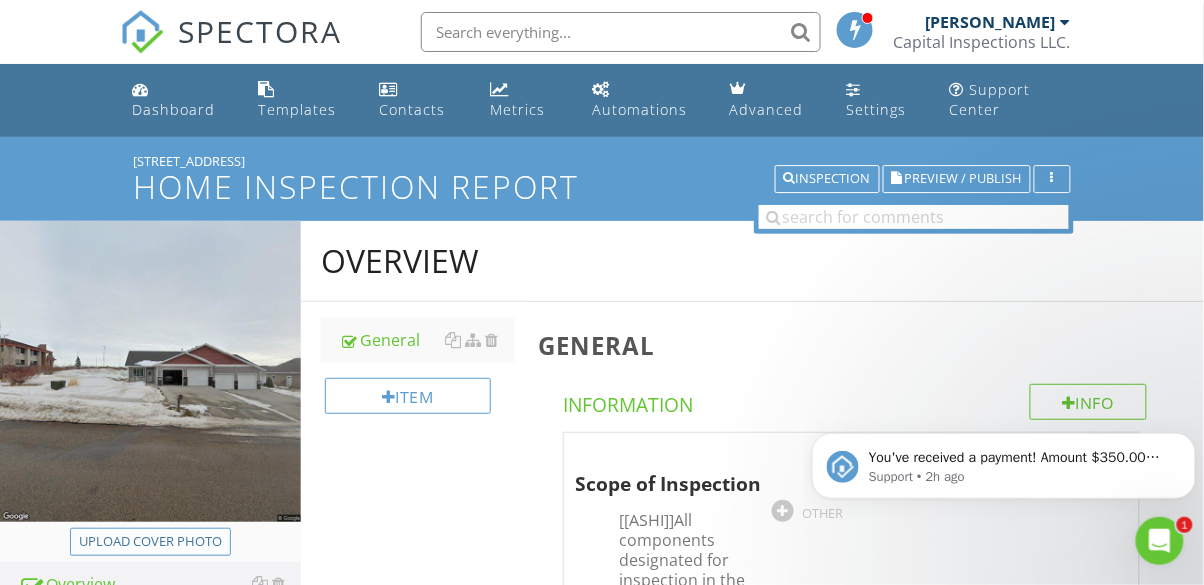 type on "C:\fakepath\IMG_1275.jpg" 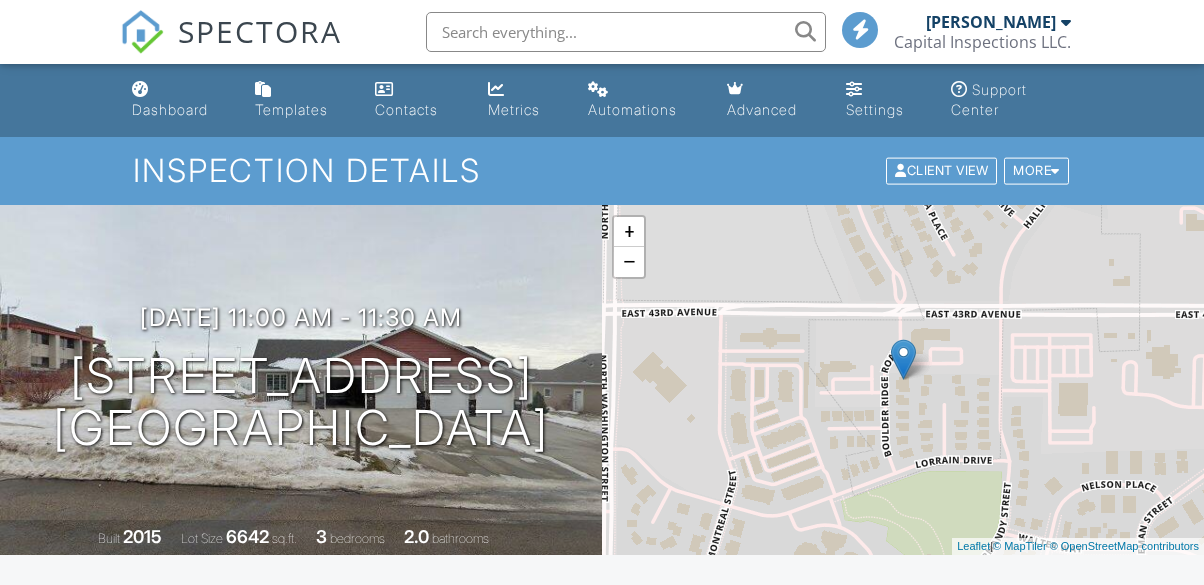scroll, scrollTop: 0, scrollLeft: 0, axis: both 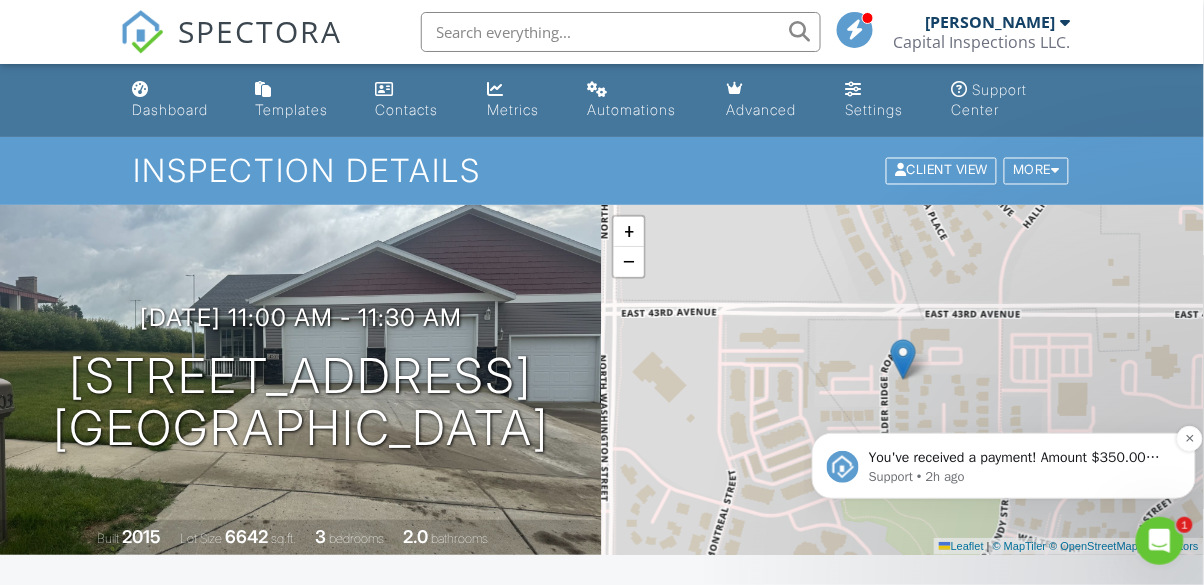 click on "Support • 2h ago" at bounding box center (1019, 476) 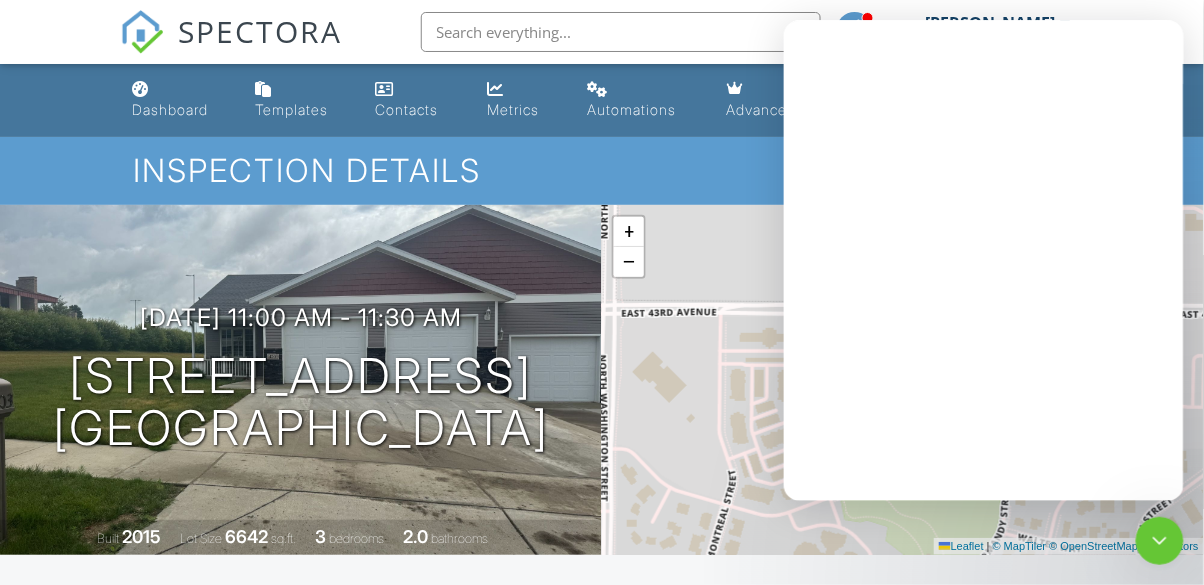scroll, scrollTop: 0, scrollLeft: 0, axis: both 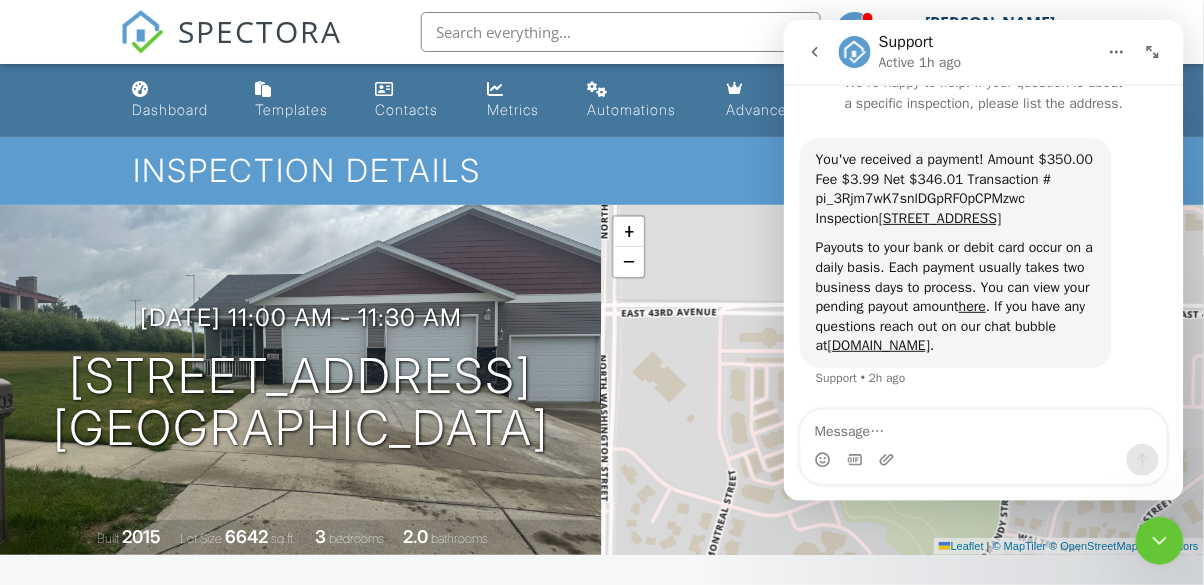 click at bounding box center (1159, 540) 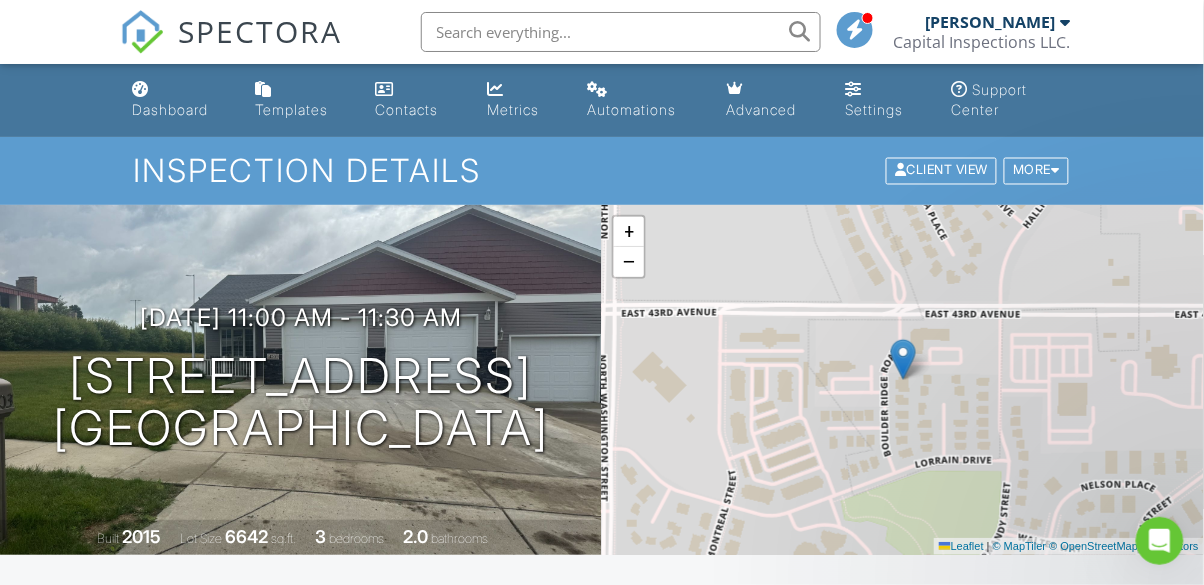 scroll, scrollTop: 0, scrollLeft: 0, axis: both 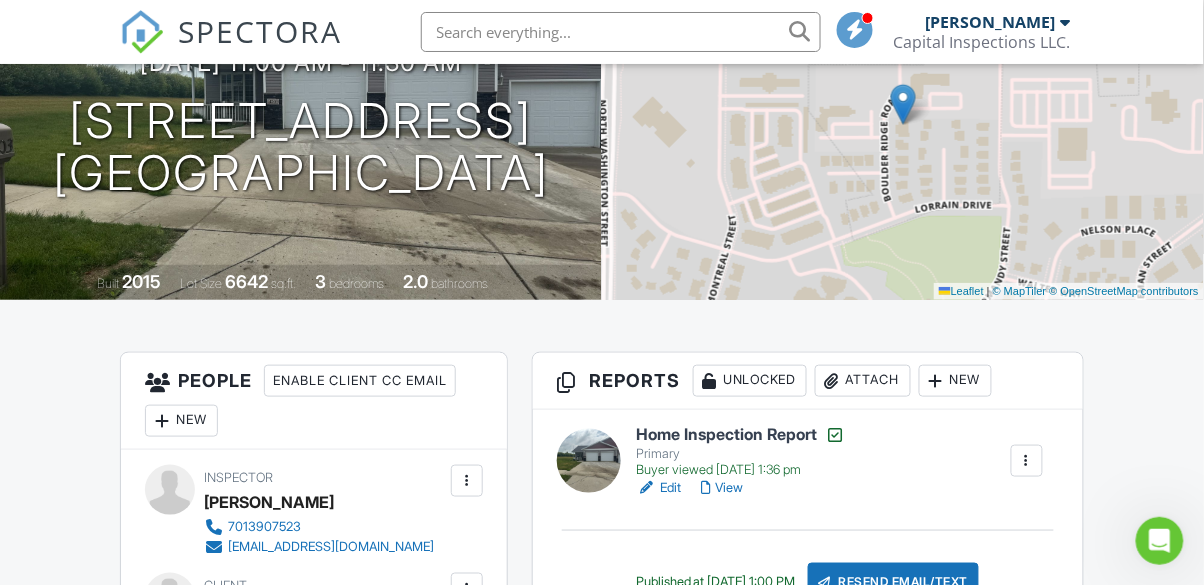 click on "View" at bounding box center (723, 488) 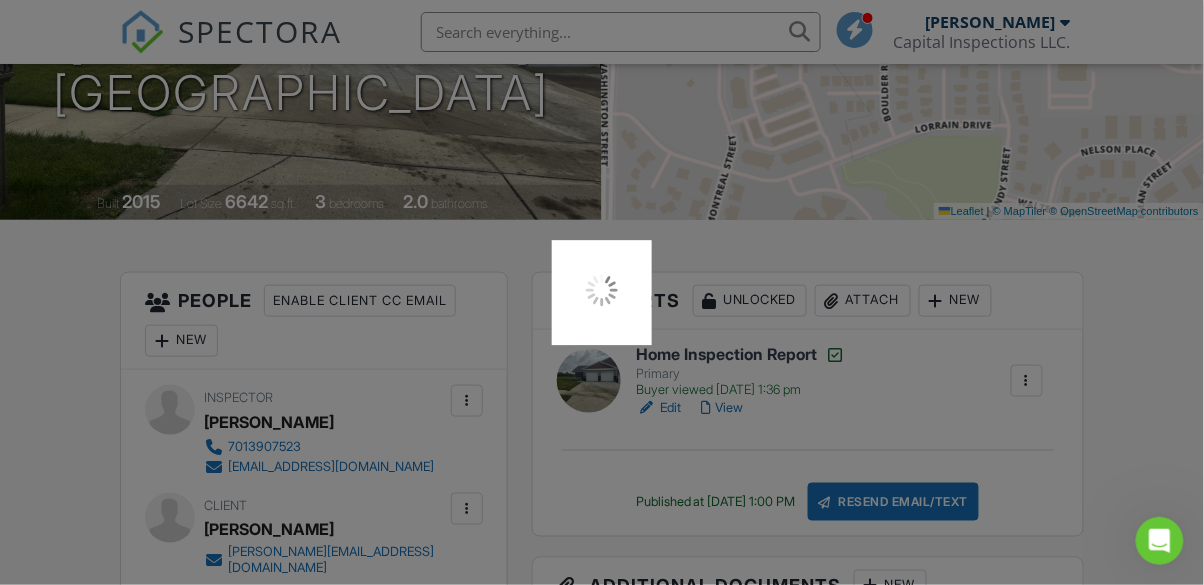 scroll, scrollTop: 351, scrollLeft: 0, axis: vertical 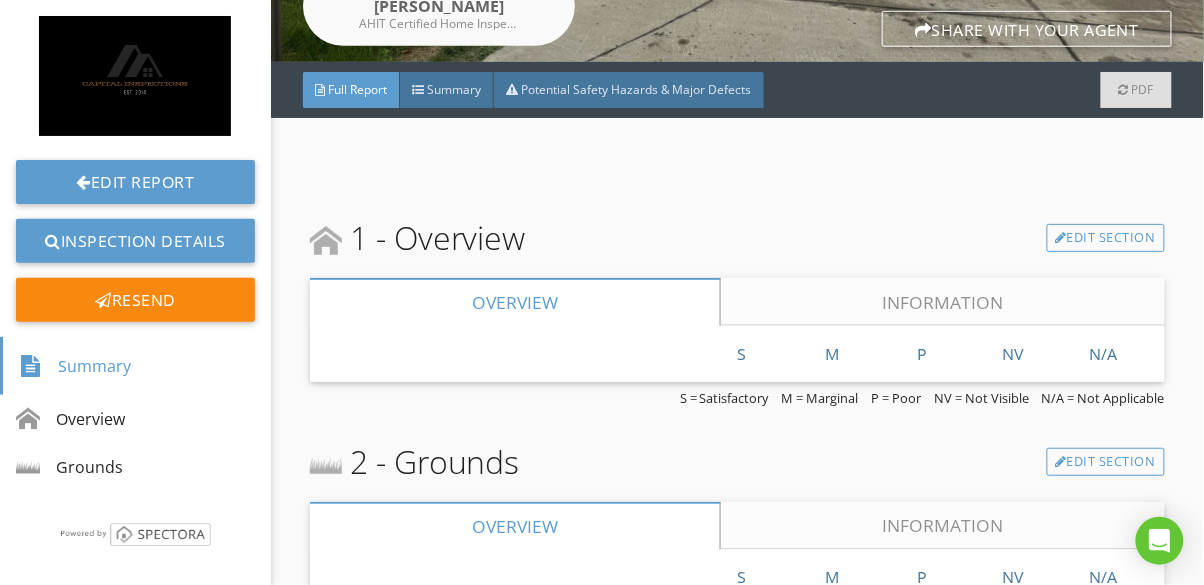 click on "Information" at bounding box center (942, 302) 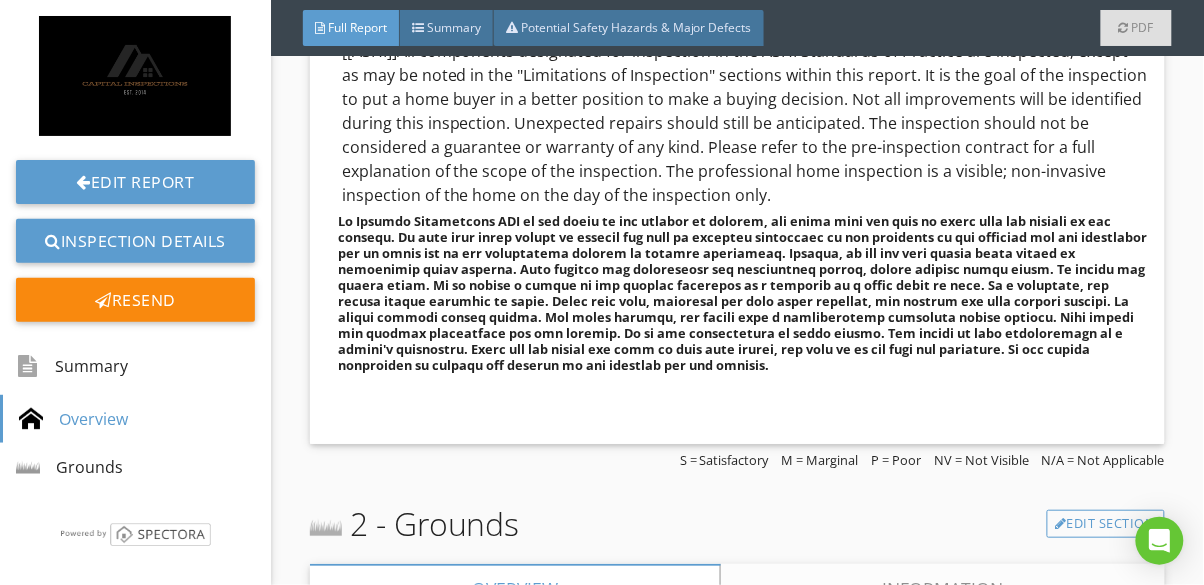 scroll, scrollTop: 1031, scrollLeft: 0, axis: vertical 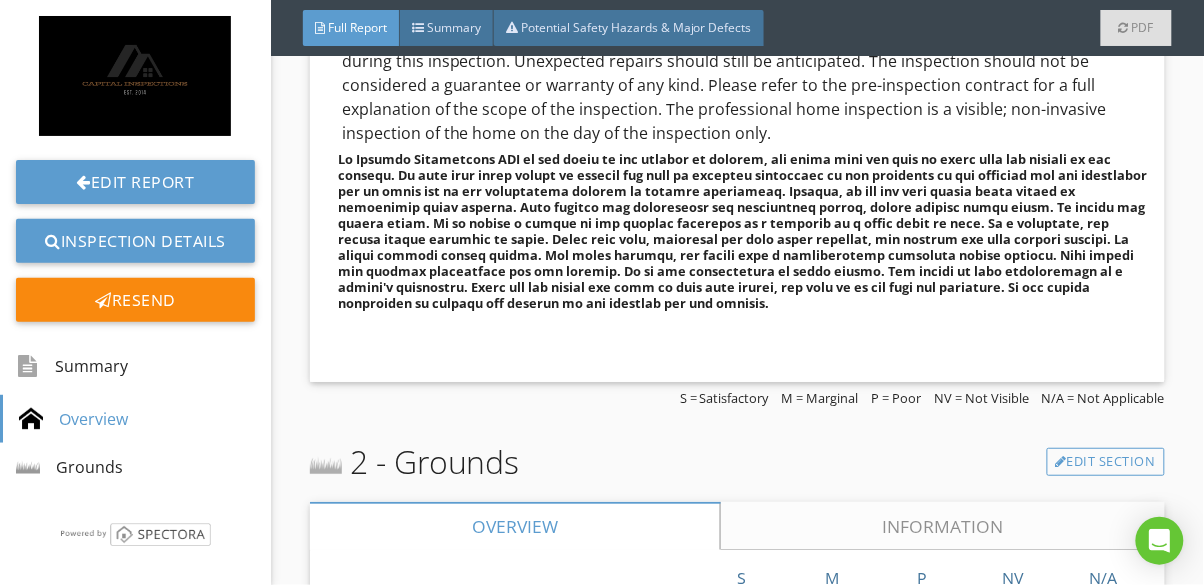 click on "Information" at bounding box center [942, 526] 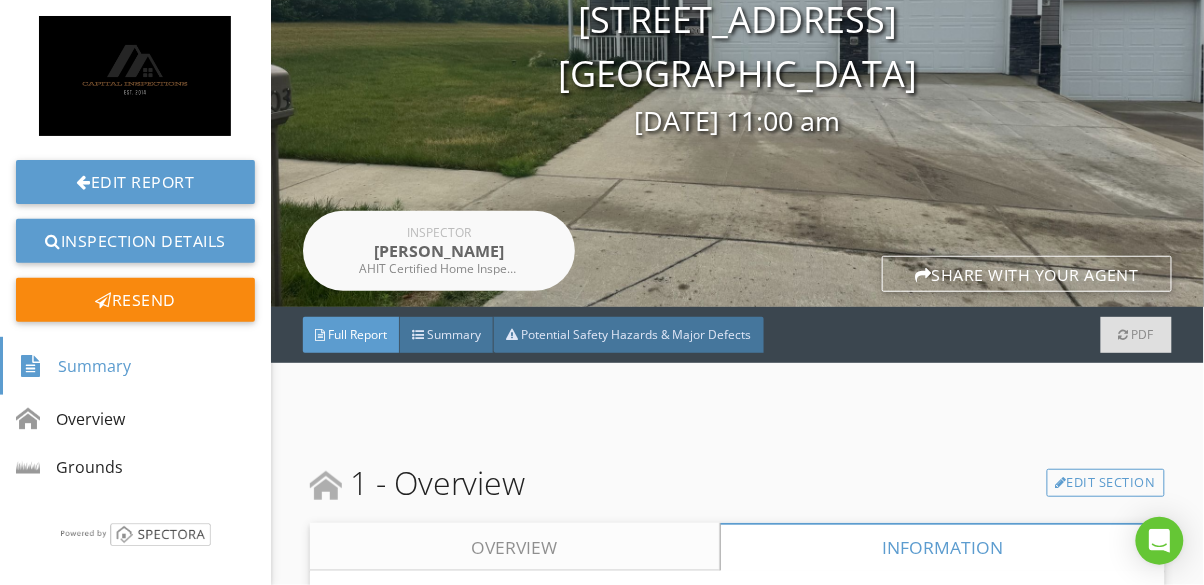 scroll, scrollTop: 194, scrollLeft: 0, axis: vertical 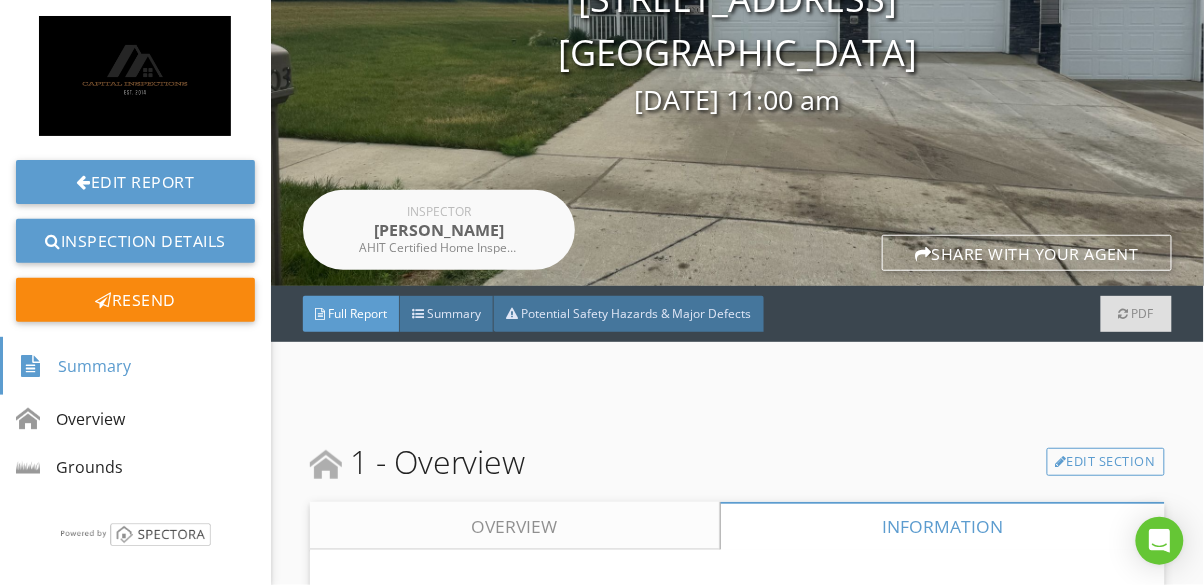 click on "PDF" at bounding box center (1143, 313) 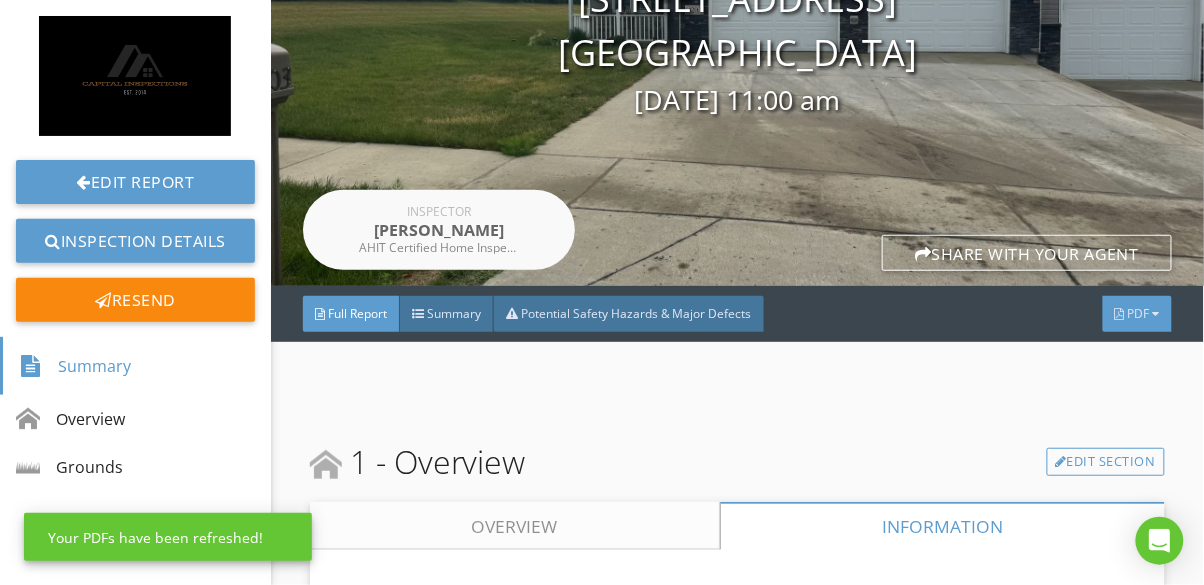 click on "PDF" at bounding box center [1139, 313] 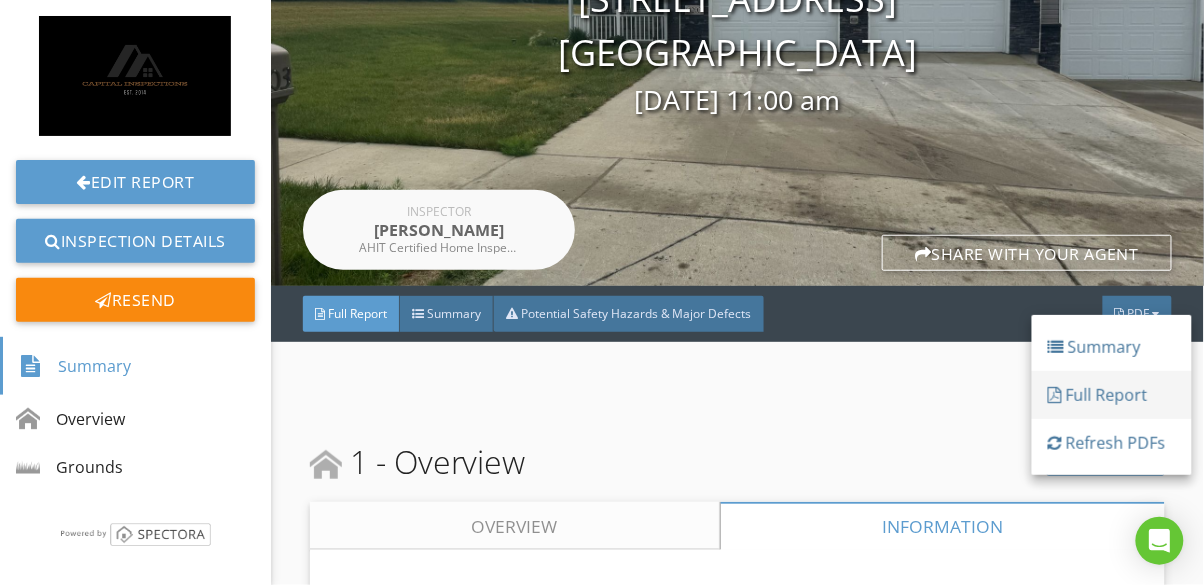 click on "Full Report" at bounding box center [1112, 395] 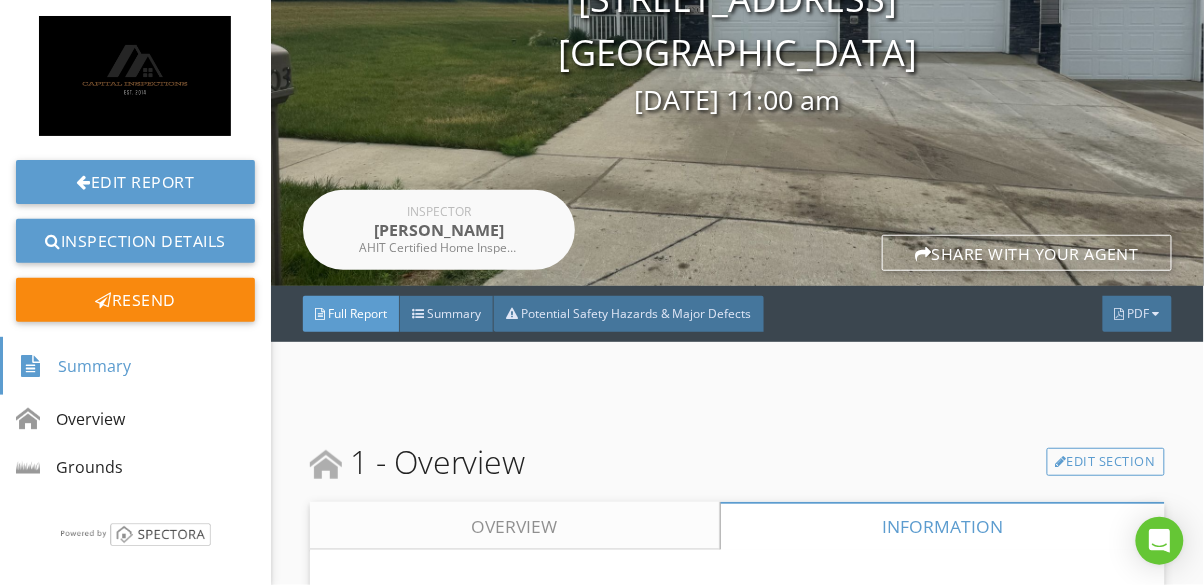 scroll, scrollTop: 0, scrollLeft: 0, axis: both 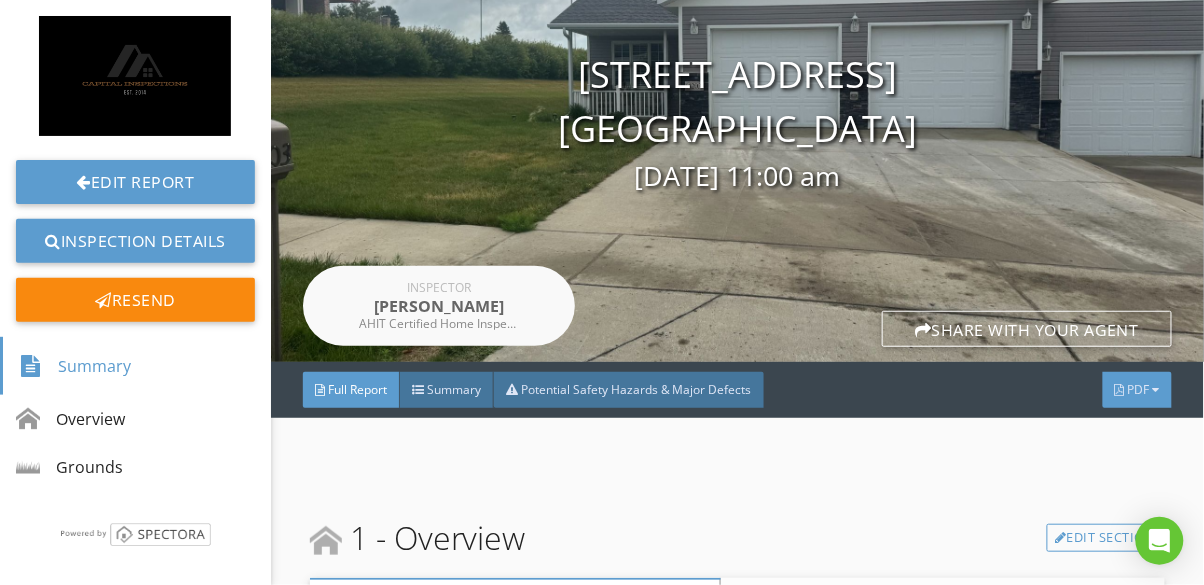 click on "PDF" at bounding box center (1137, 390) 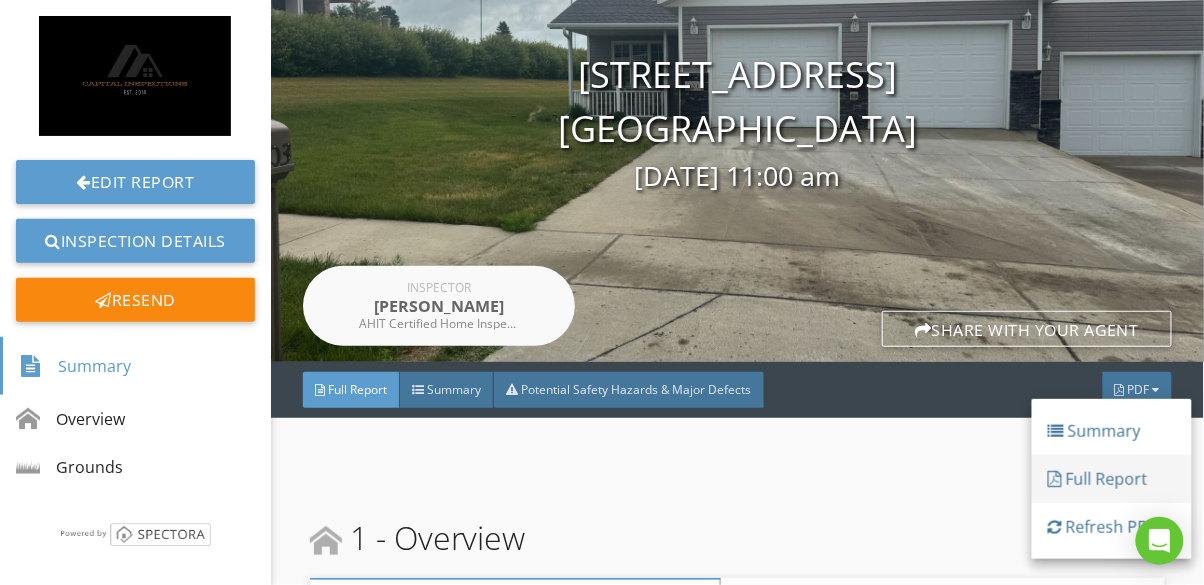 click on "Full Report" at bounding box center (1112, 479) 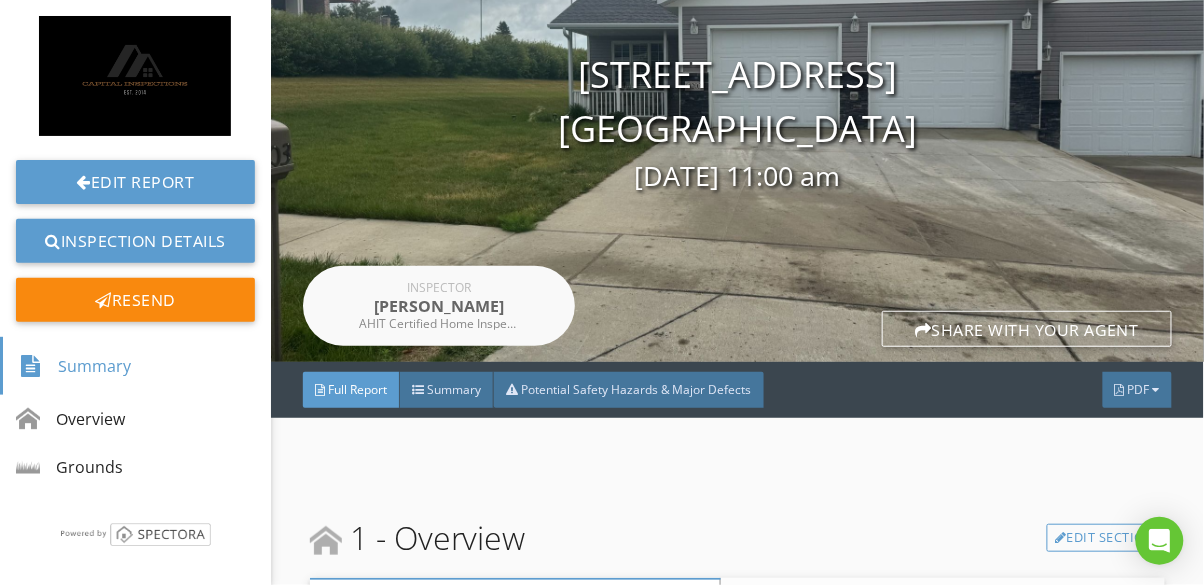 scroll, scrollTop: 0, scrollLeft: 0, axis: both 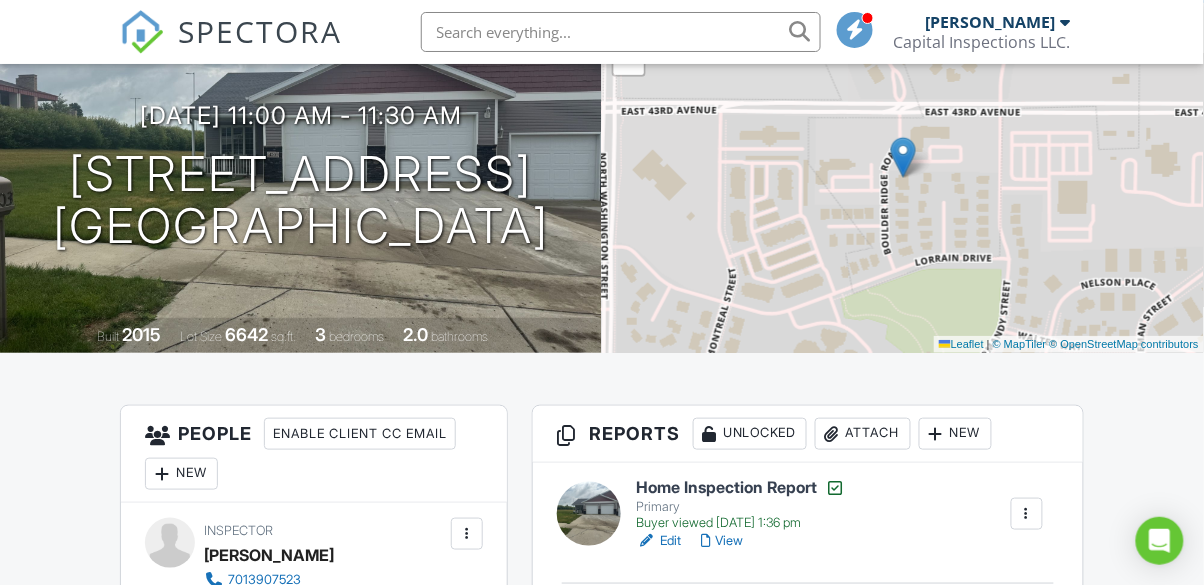 click on "View" at bounding box center (723, 541) 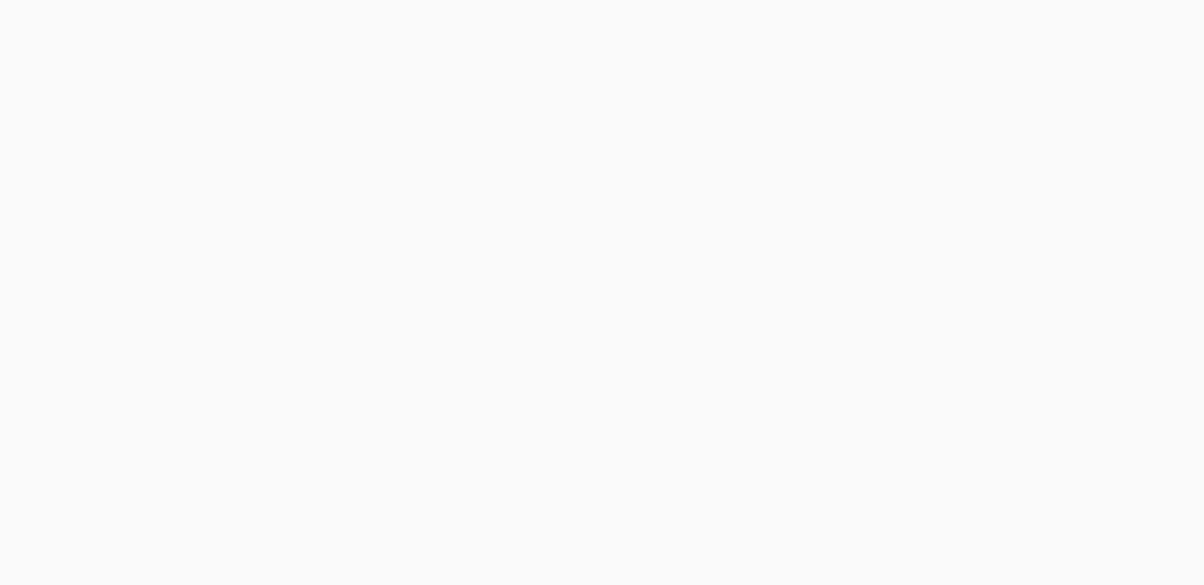 scroll, scrollTop: 0, scrollLeft: 0, axis: both 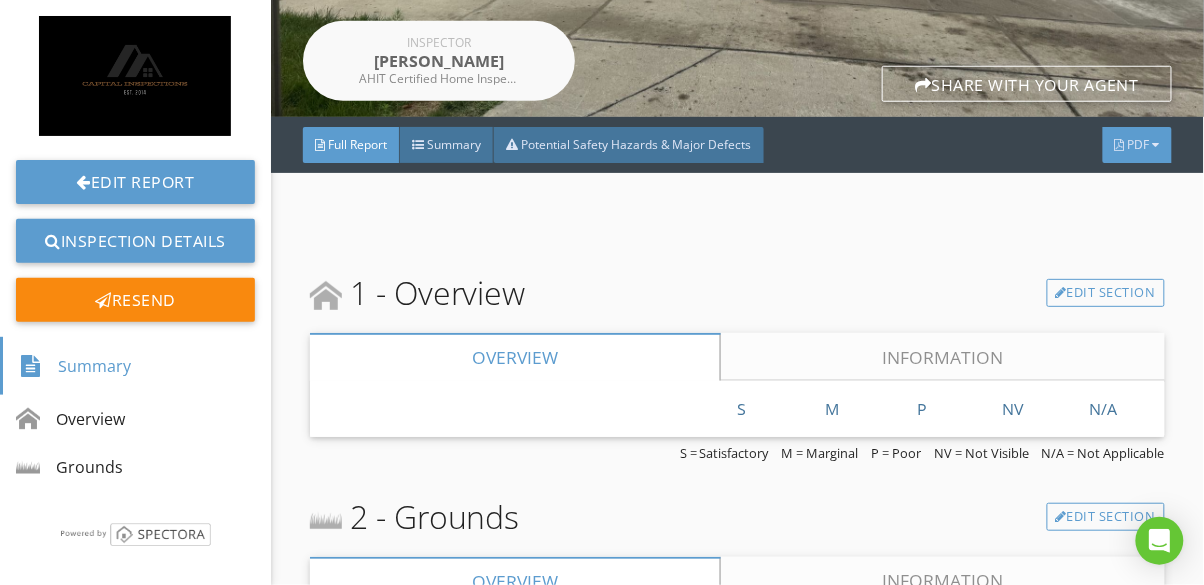 click on "PDF" at bounding box center [1139, 144] 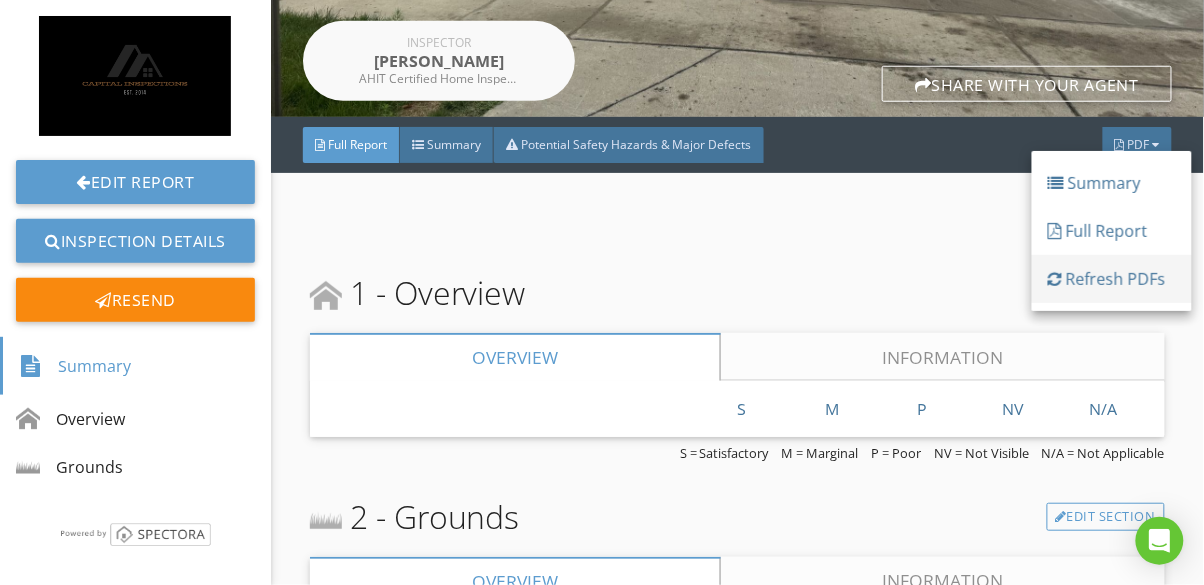click on "Refresh PDFs" at bounding box center [1112, 279] 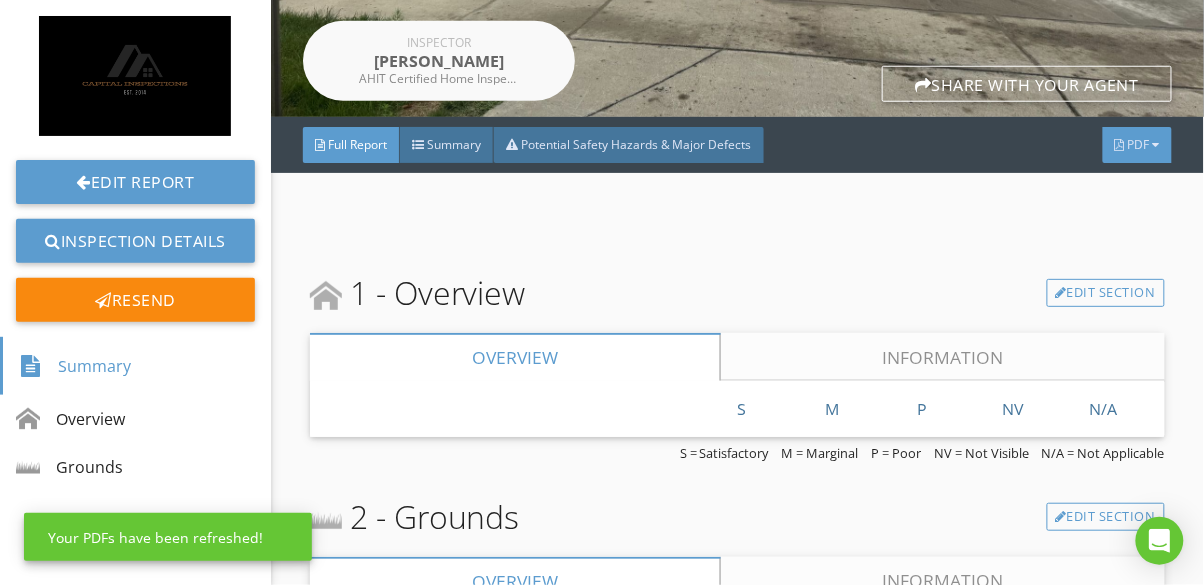 click on "PDF" at bounding box center (1137, 145) 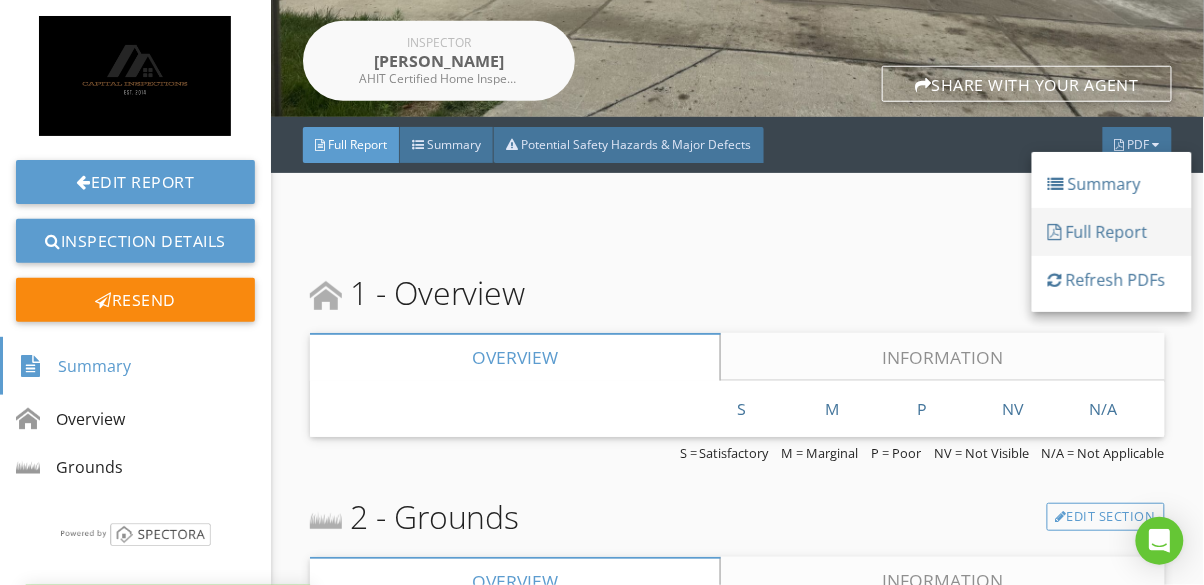 click on "Full Report" at bounding box center [1112, 232] 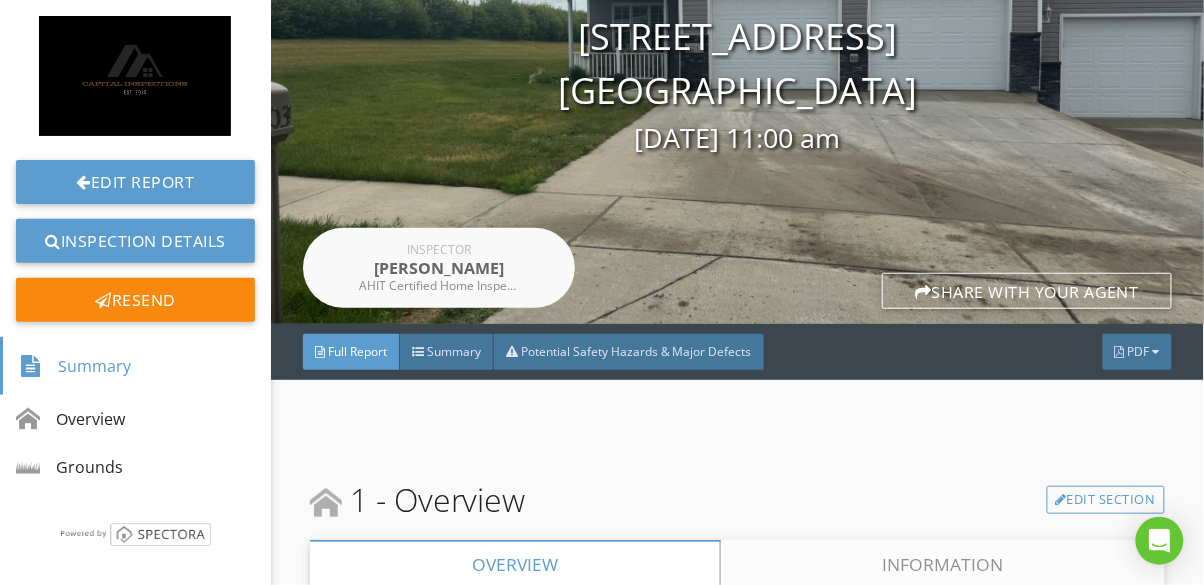 scroll, scrollTop: 0, scrollLeft: 0, axis: both 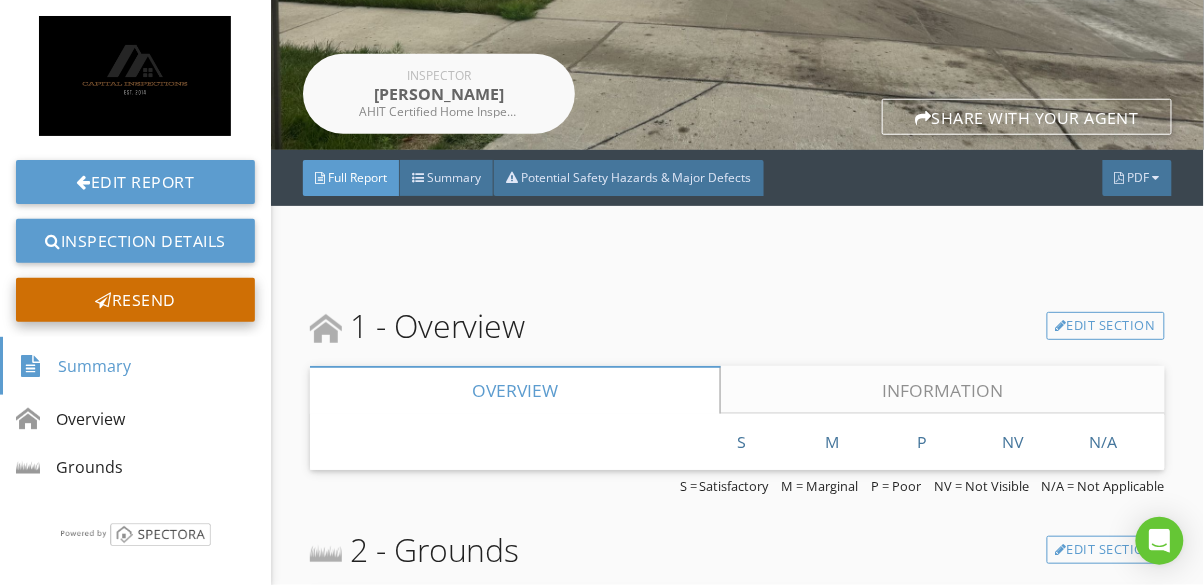 click on "Resend" at bounding box center (135, 300) 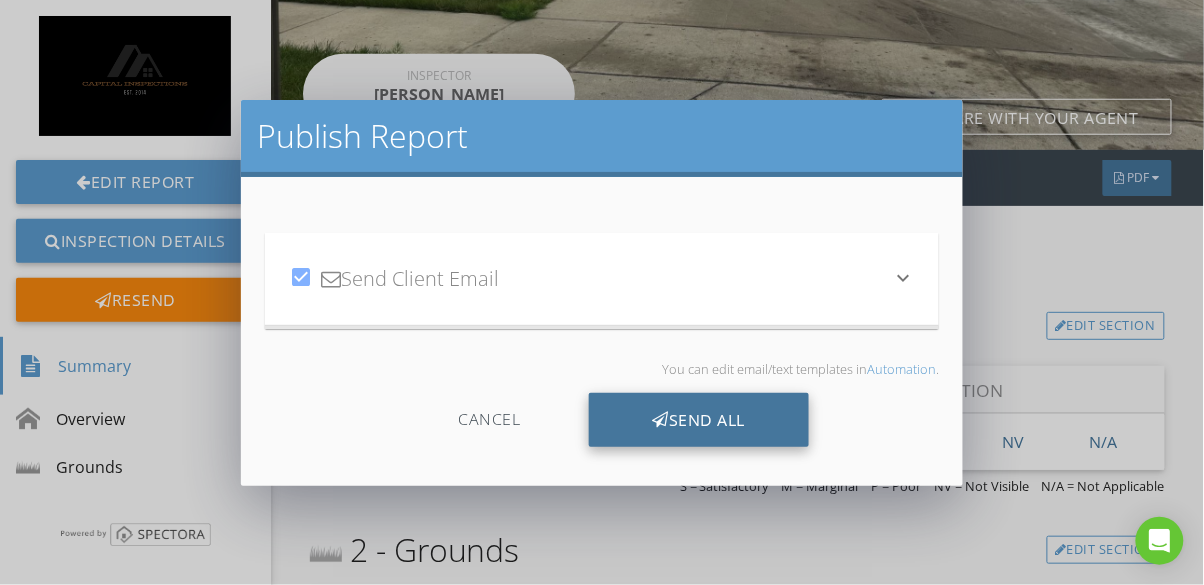 click on "Send All" at bounding box center (699, 420) 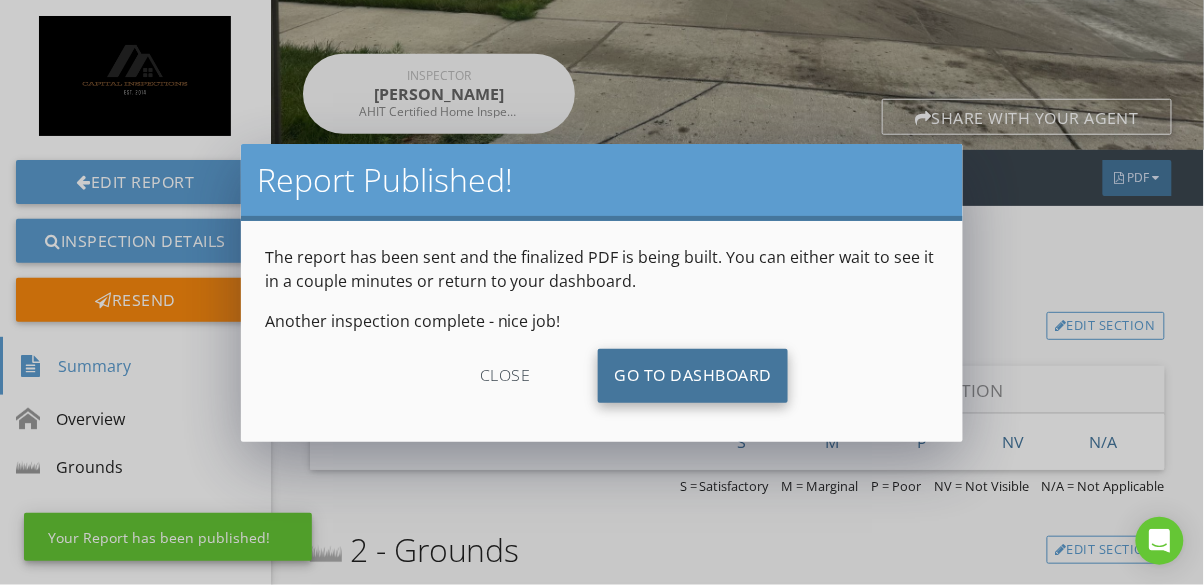 click on "Go To Dashboard" at bounding box center [693, 376] 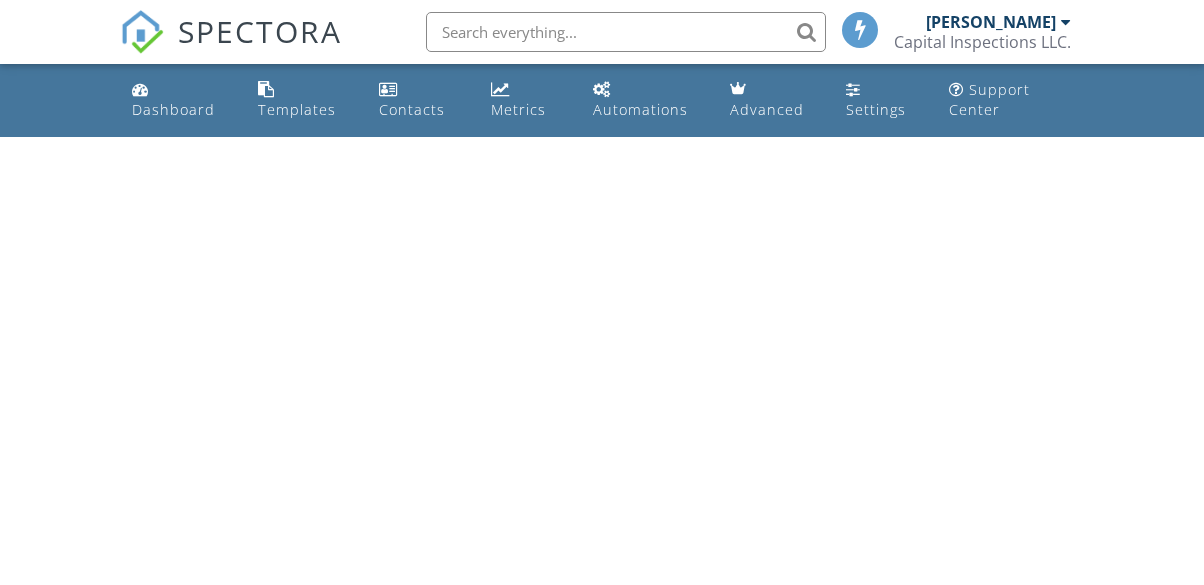 scroll, scrollTop: 0, scrollLeft: 0, axis: both 